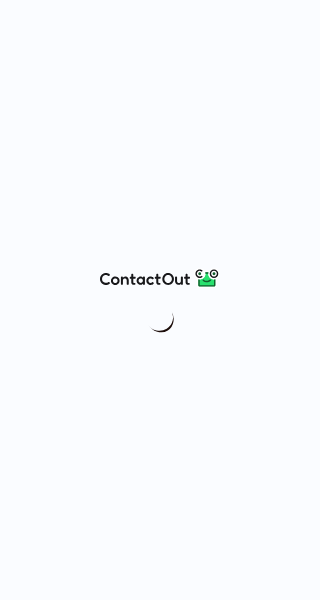 scroll, scrollTop: 0, scrollLeft: 0, axis: both 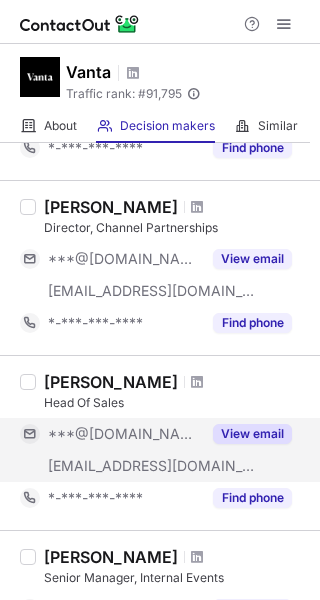 click on "View email" at bounding box center (252, 434) 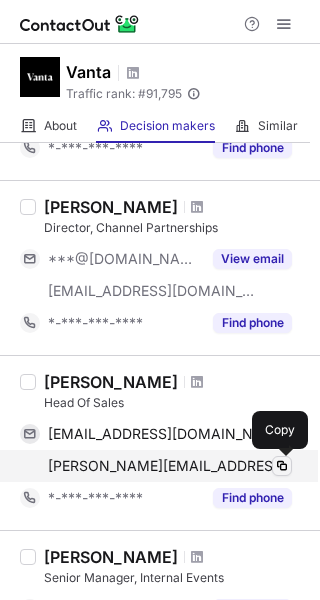 click at bounding box center (282, 466) 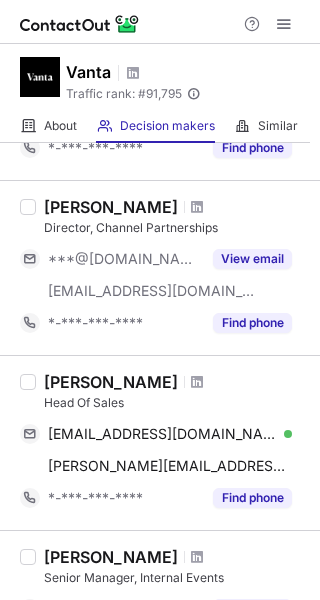 type 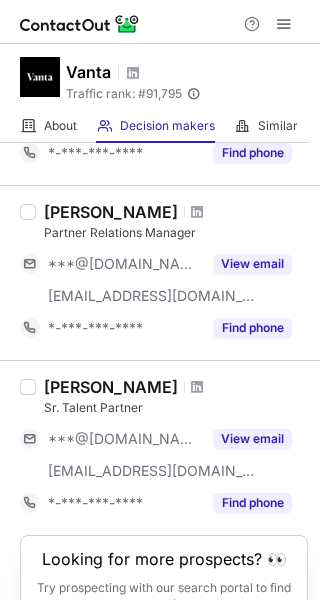 scroll, scrollTop: 1500, scrollLeft: 0, axis: vertical 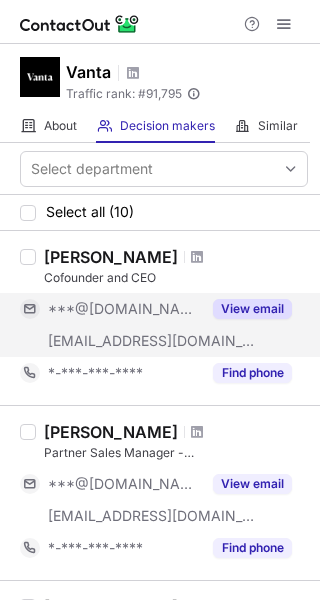 click on "View email" at bounding box center [252, 309] 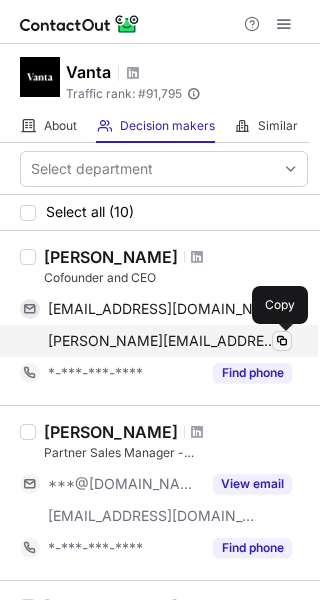 click at bounding box center [282, 341] 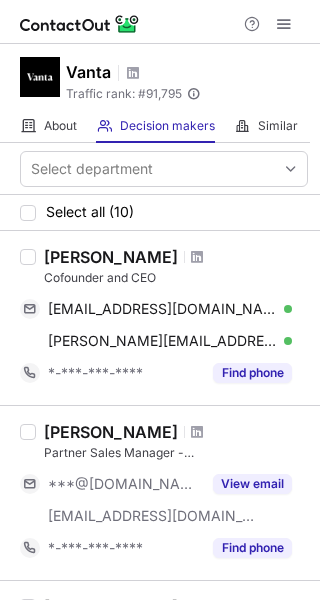 type 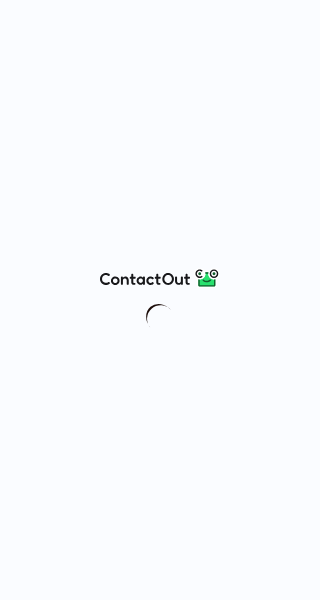 scroll, scrollTop: 0, scrollLeft: 0, axis: both 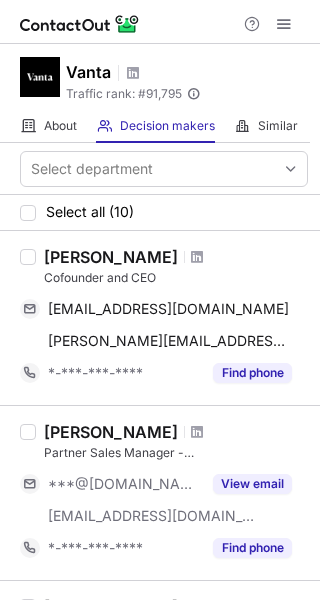click on "Cofounder and CEO" at bounding box center [176, 278] 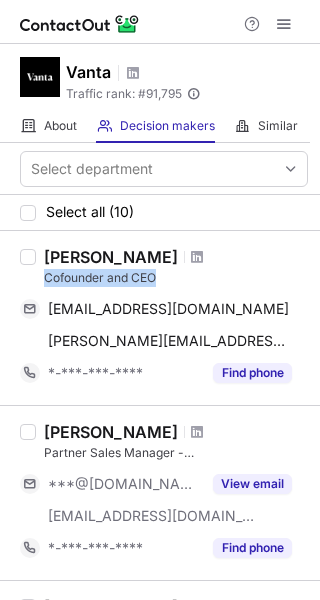 drag, startPoint x: 148, startPoint y: 282, endPoint x: 68, endPoint y: 278, distance: 80.09994 